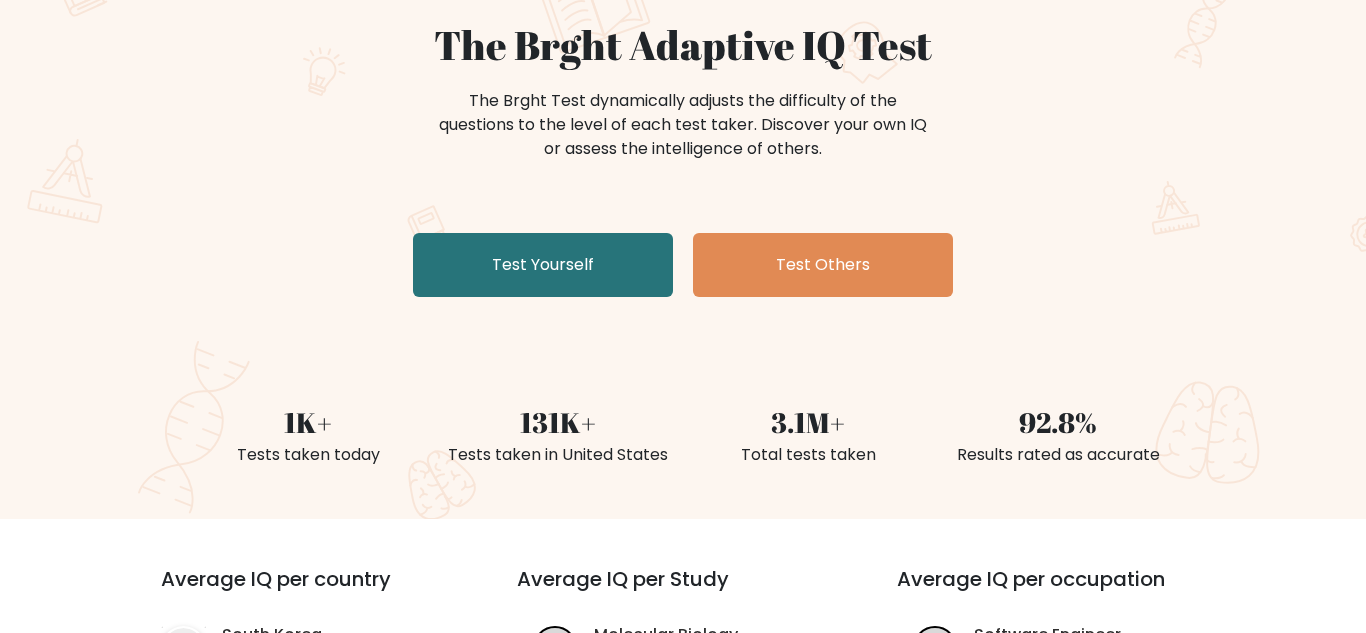 scroll, scrollTop: 186, scrollLeft: 0, axis: vertical 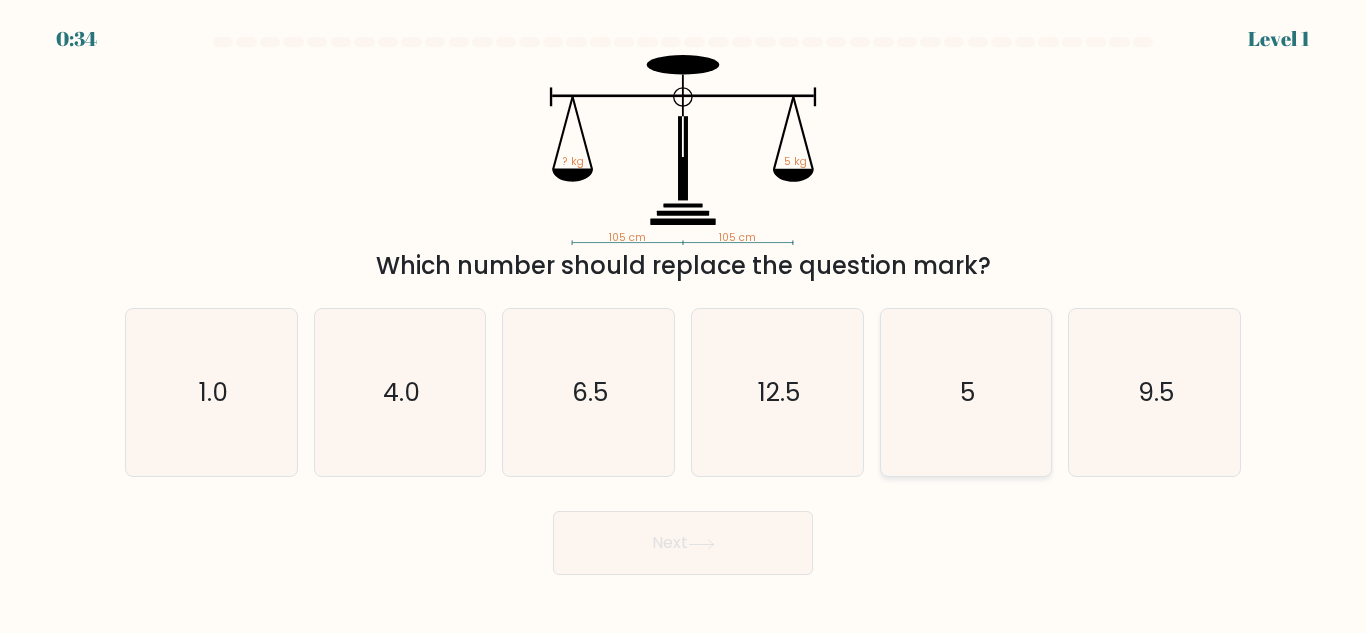 click on "5" at bounding box center (965, 392) 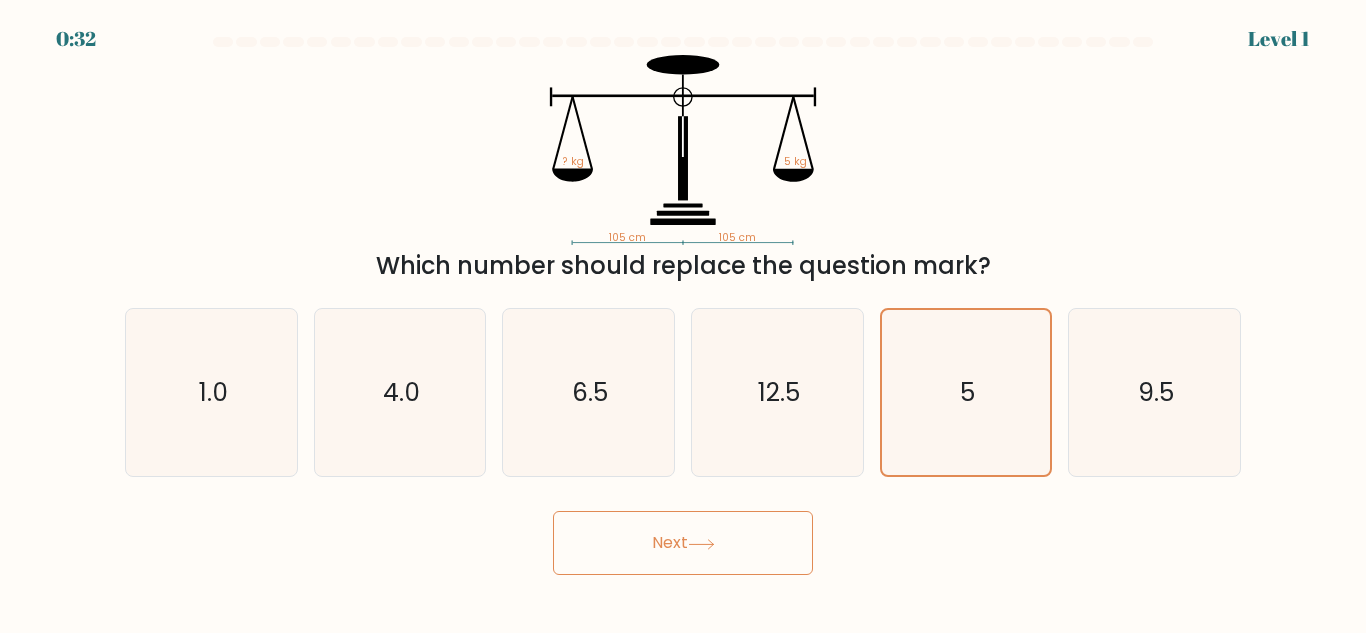 click on "Next" at bounding box center [683, 543] 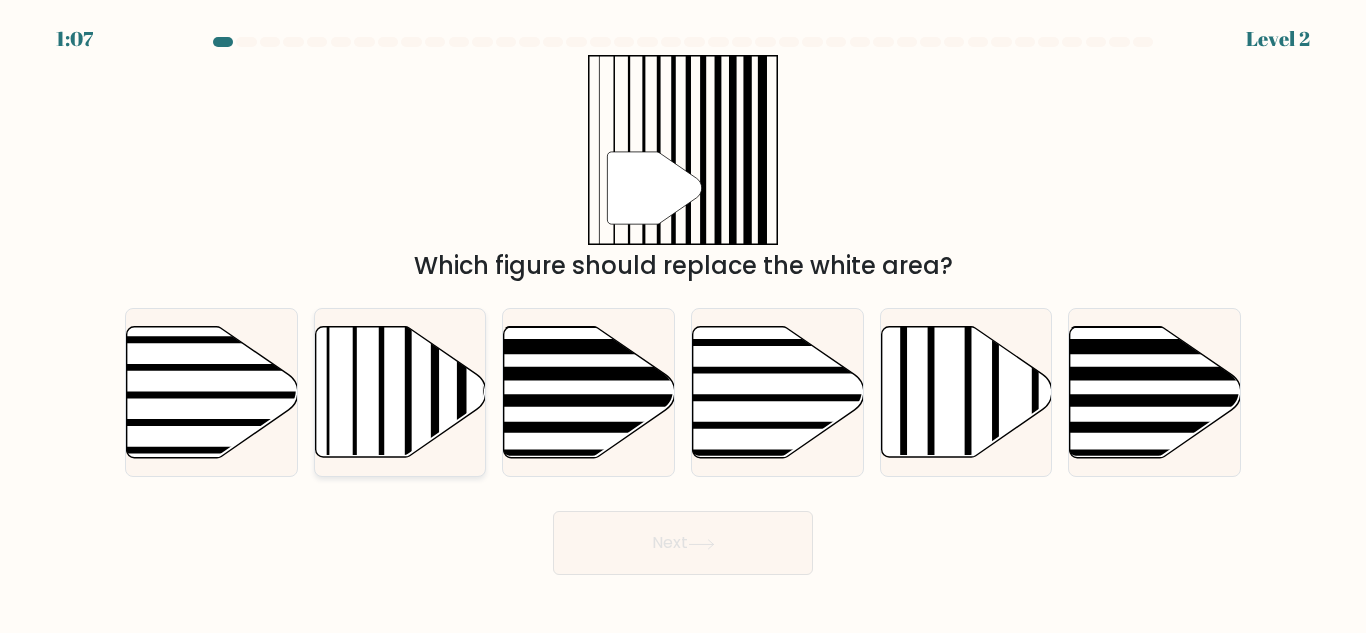 click at bounding box center (435, 323) 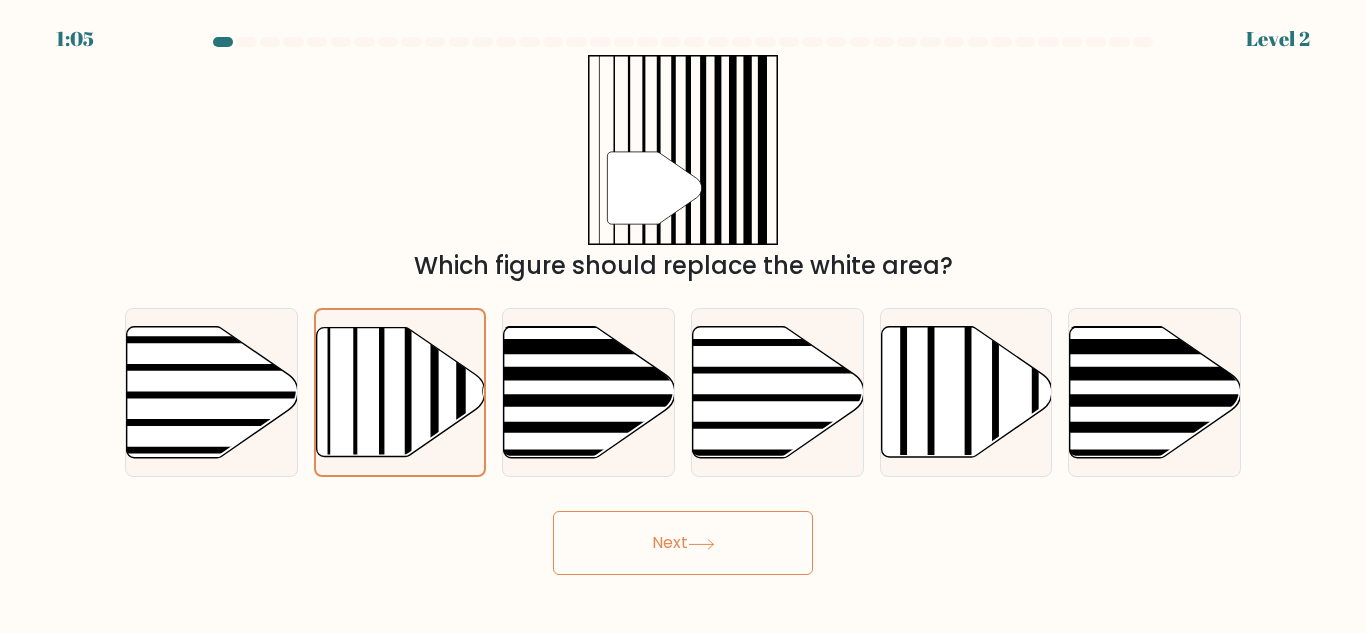 click on "Next" at bounding box center [683, 543] 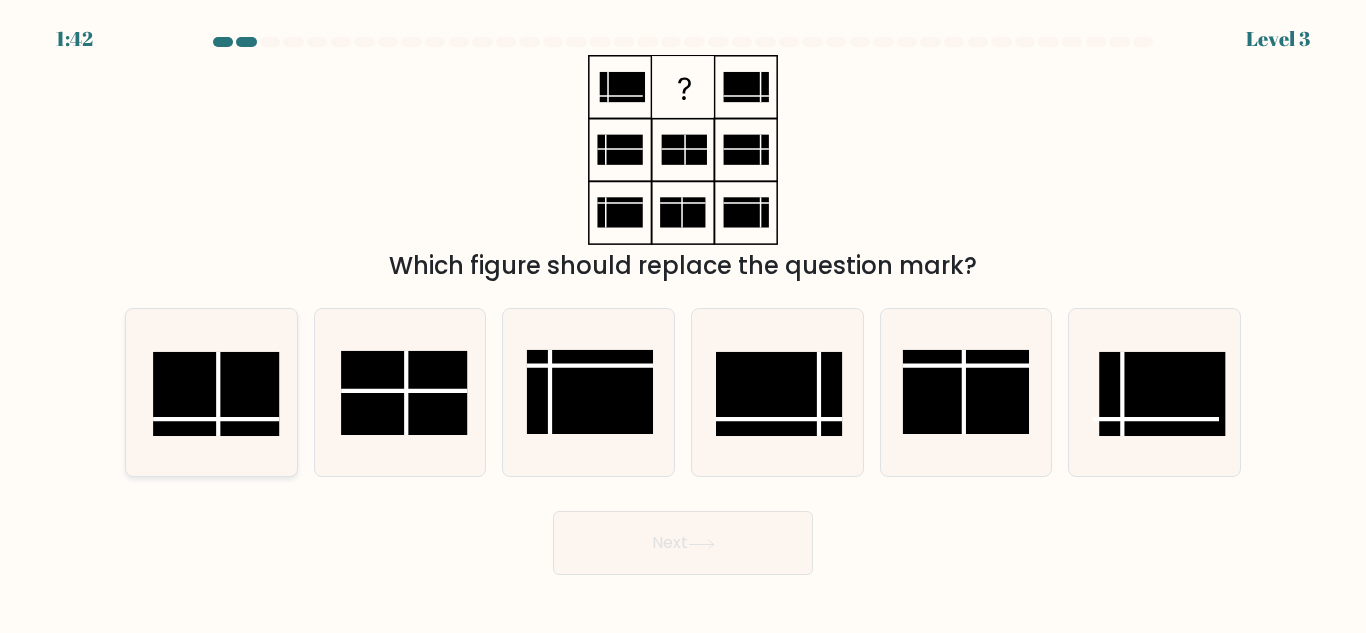 click at bounding box center [216, 394] 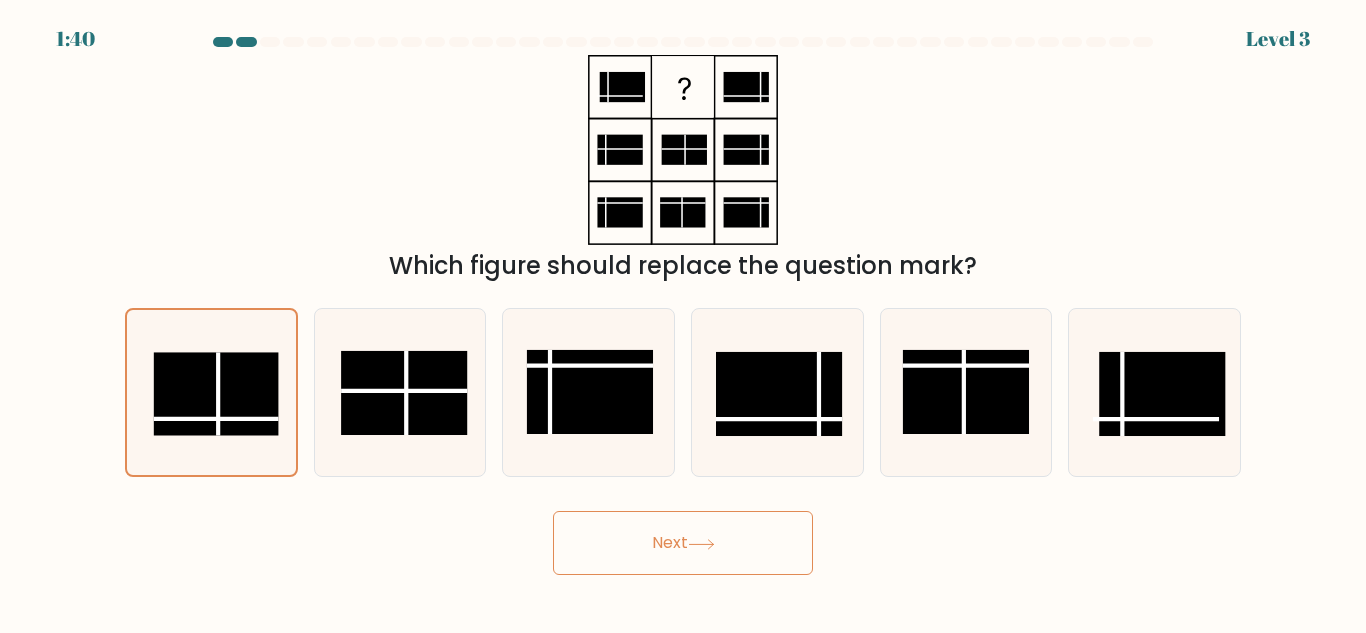 click on "Next" at bounding box center (683, 543) 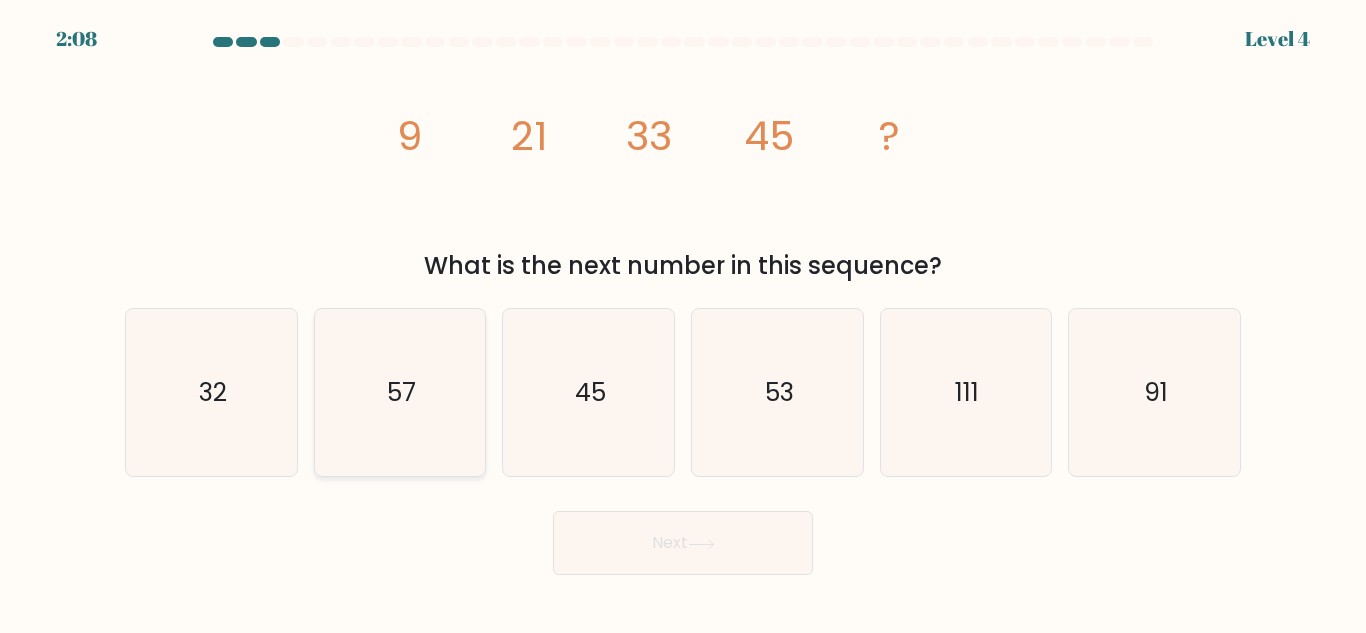 click on "57" at bounding box center [401, 392] 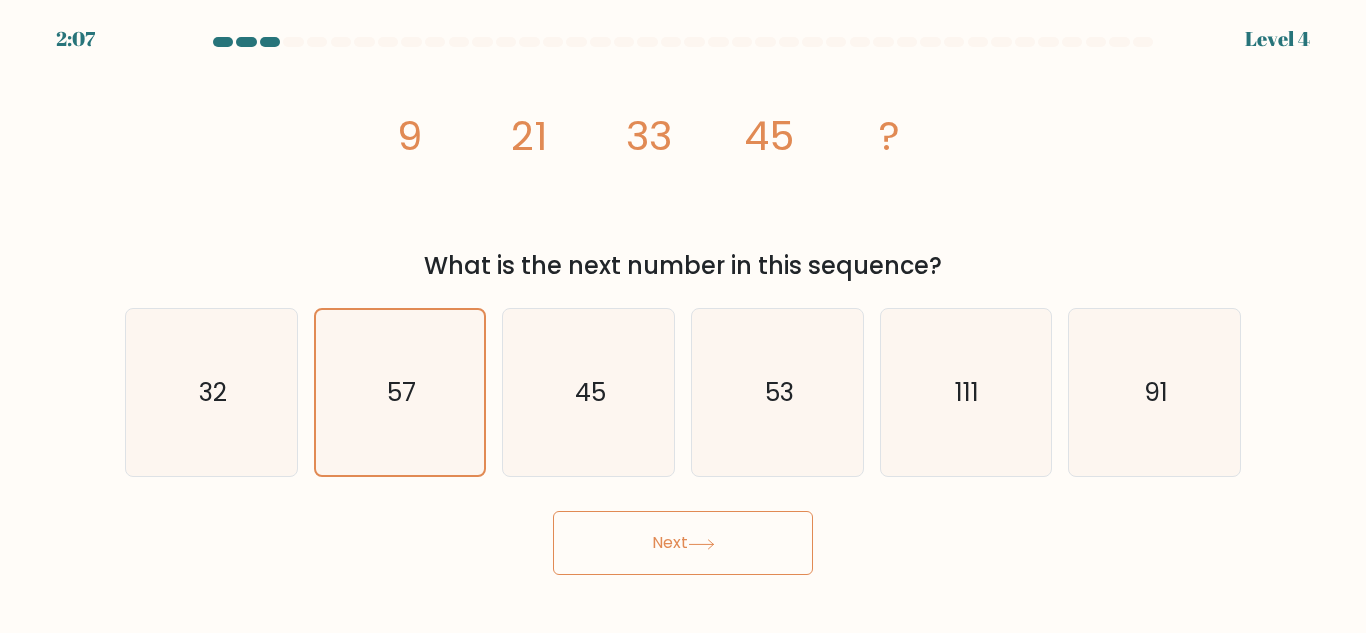 click on "Next" at bounding box center [683, 543] 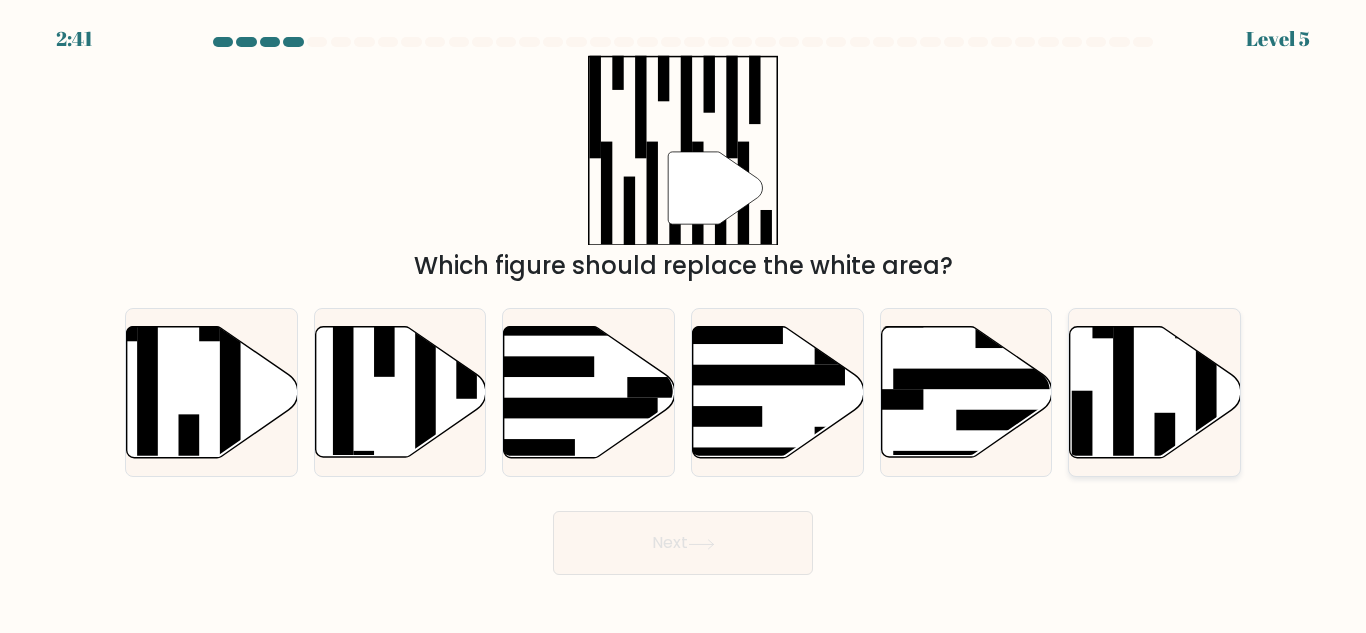 click at bounding box center [1155, 392] 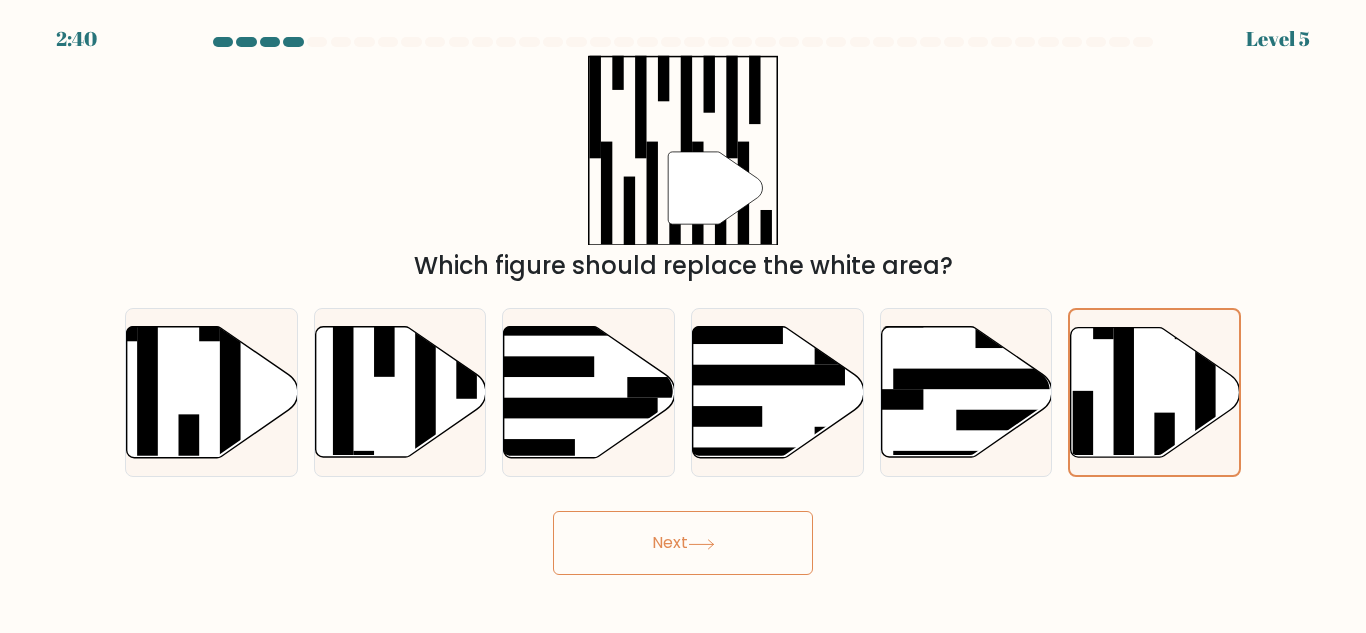 click on "Next" at bounding box center [683, 543] 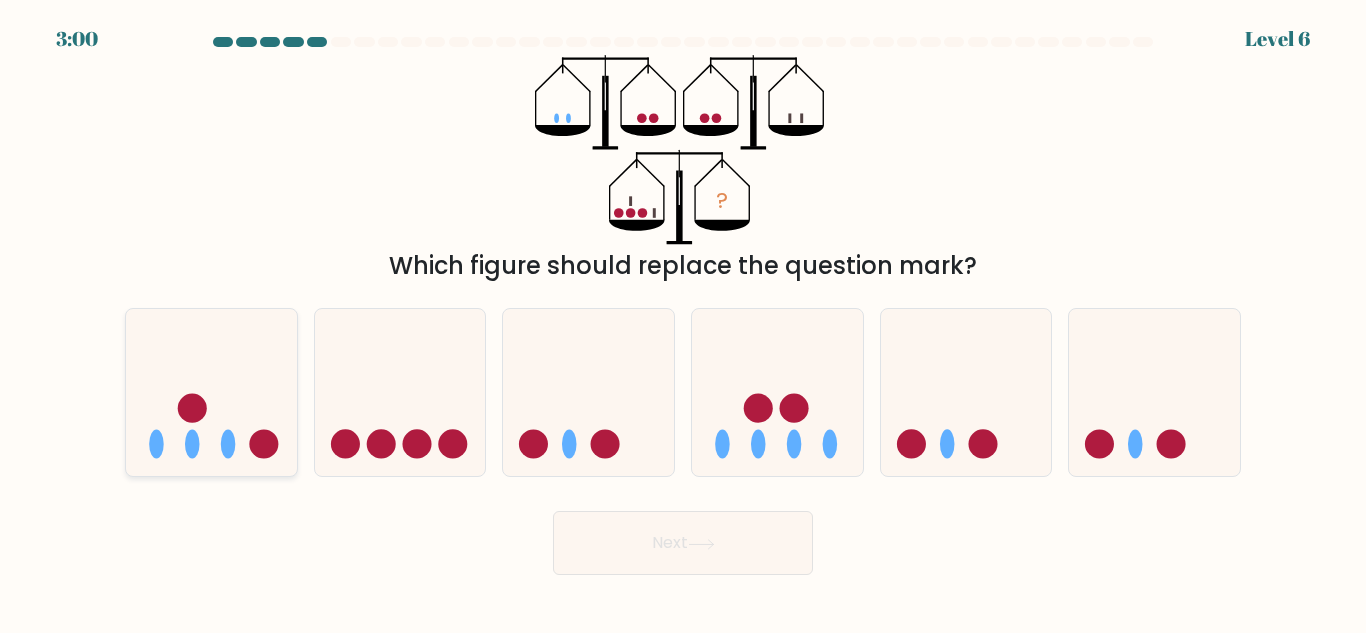 click at bounding box center [264, 444] 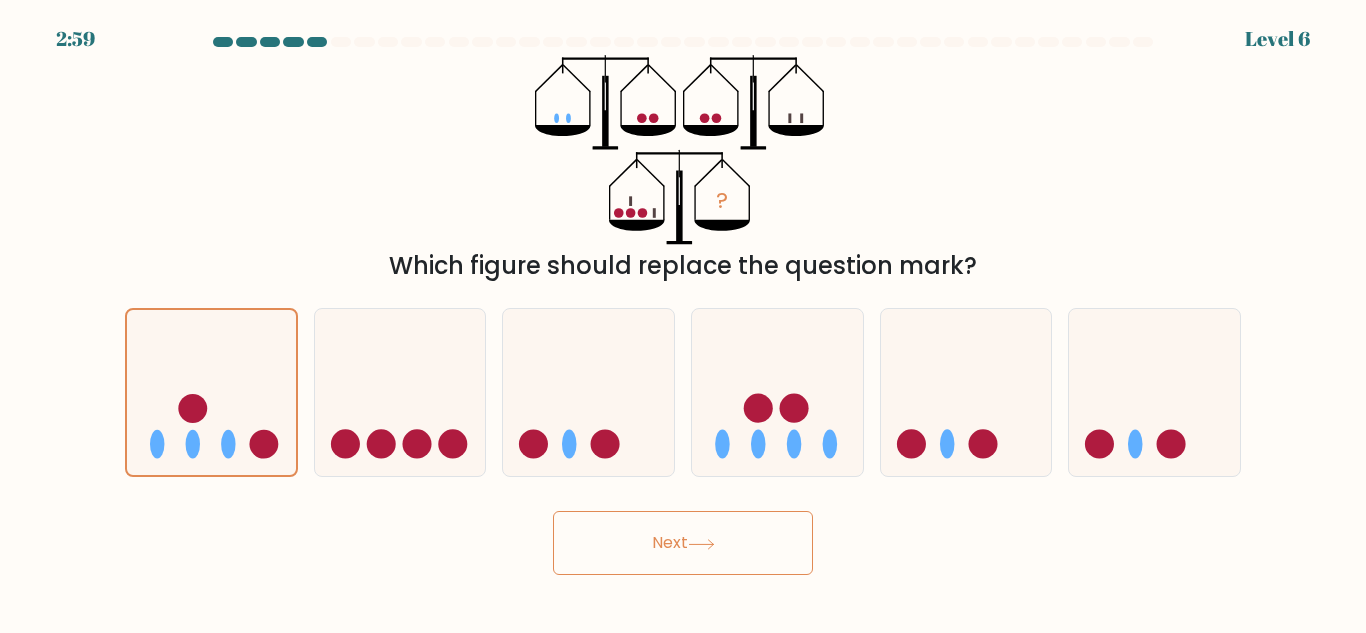 click on "Next" at bounding box center (683, 543) 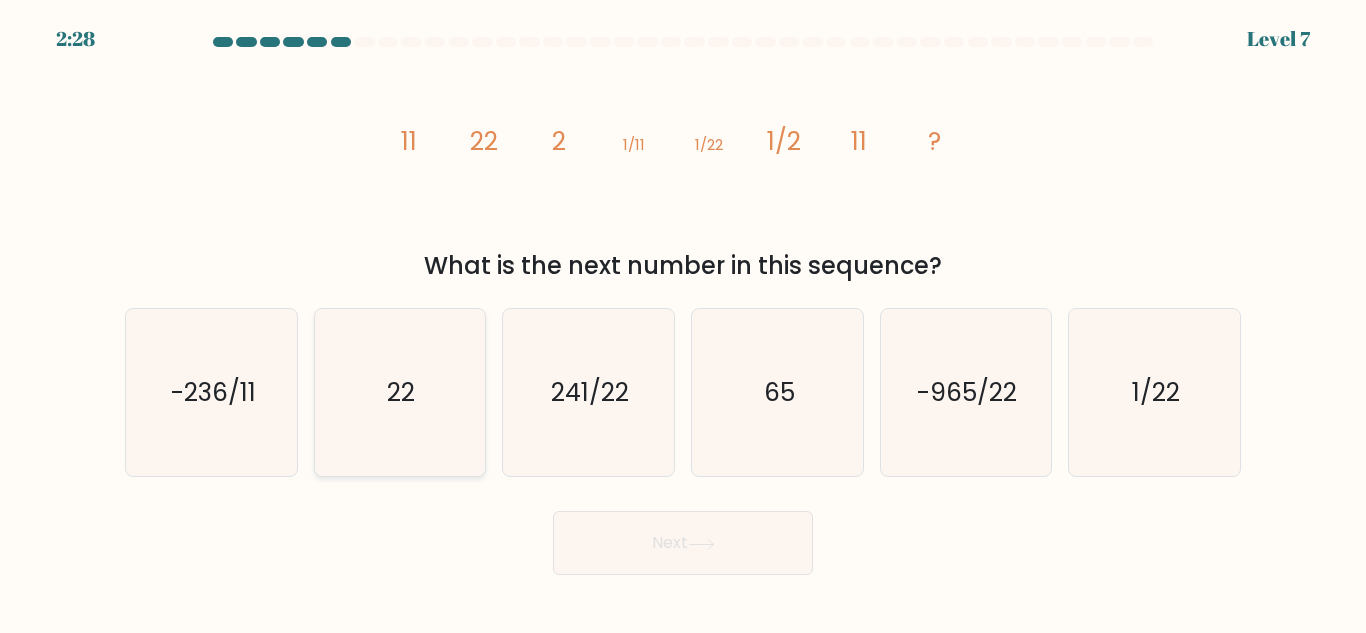 click on "22" at bounding box center (399, 392) 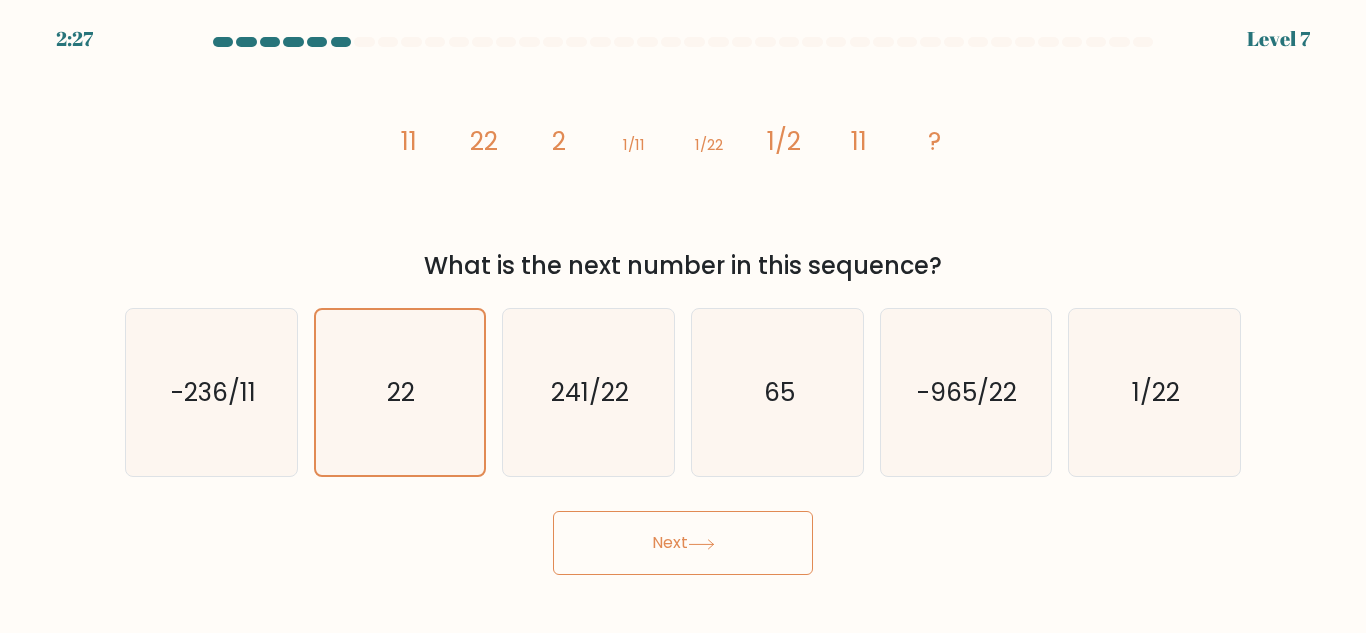 click on "Next" at bounding box center (683, 543) 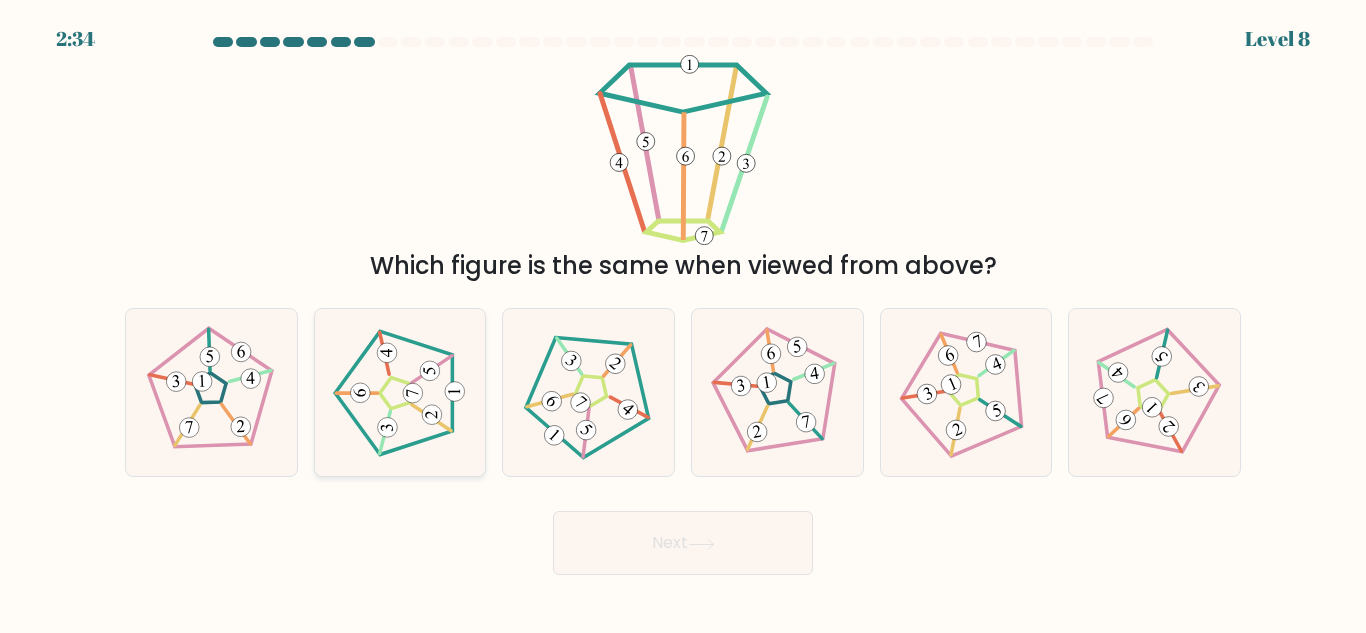 click at bounding box center (395, 392) 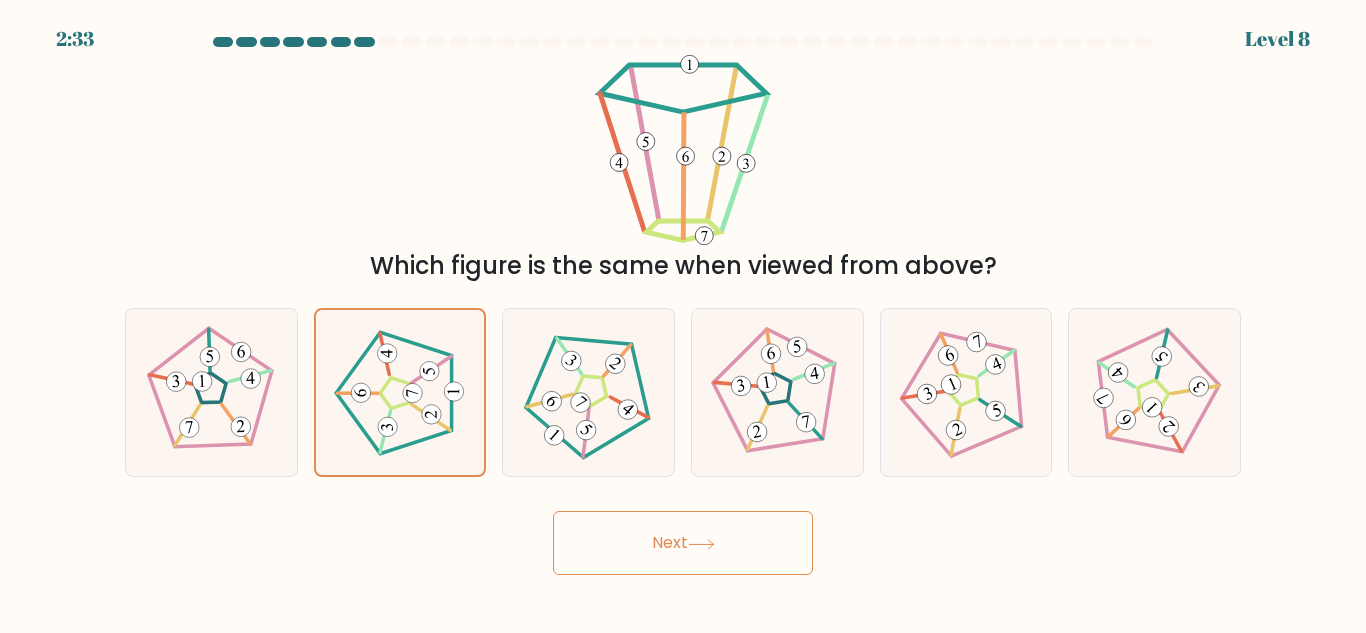 click on "Next" at bounding box center (683, 543) 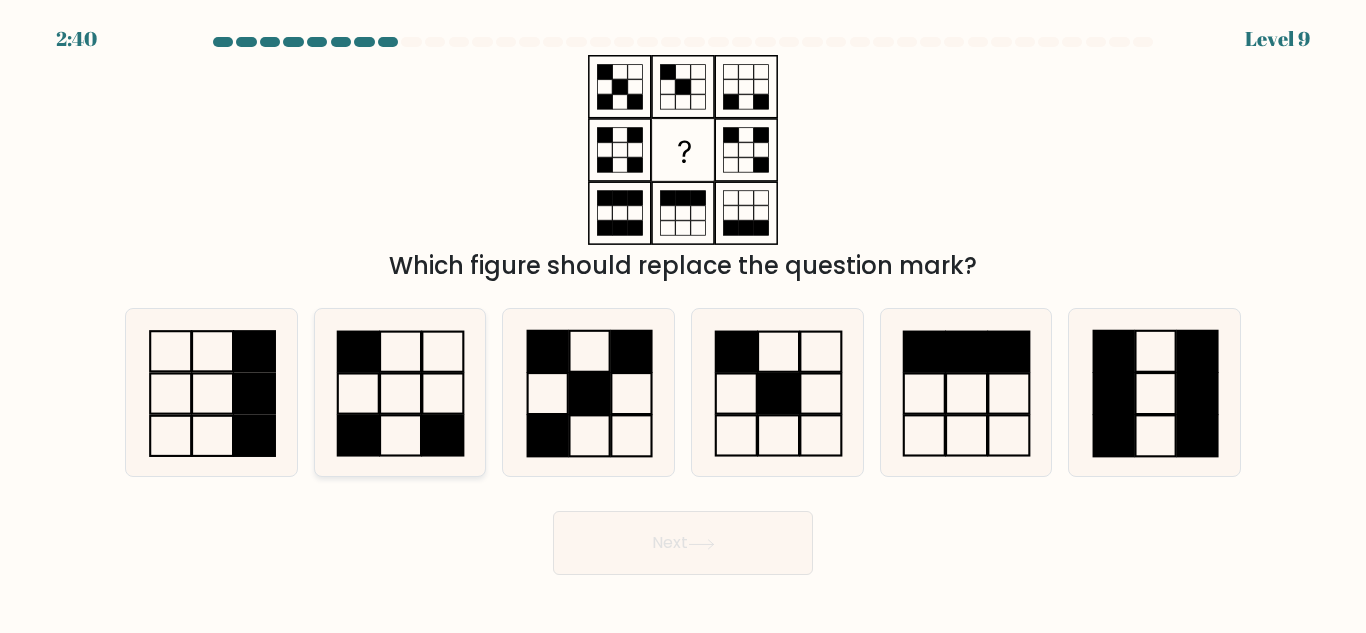 click at bounding box center [399, 392] 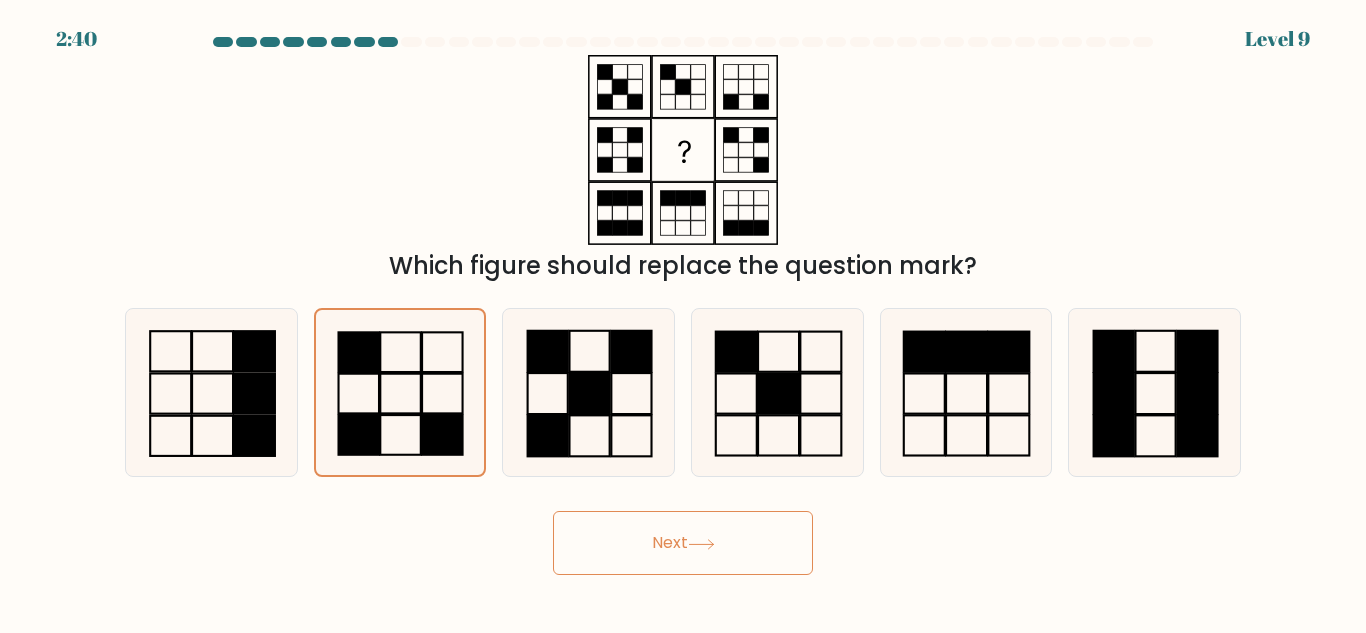 click on "Next" at bounding box center [683, 543] 